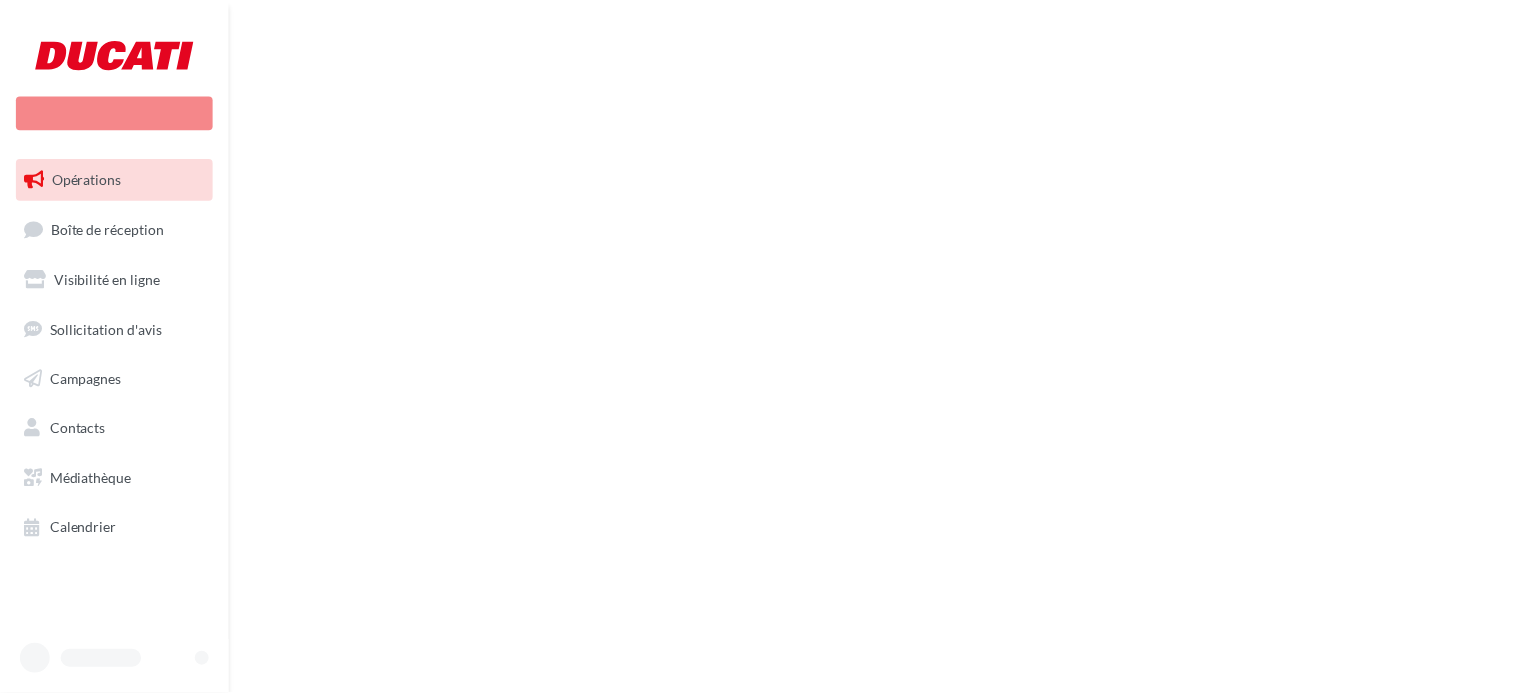 scroll, scrollTop: 0, scrollLeft: 0, axis: both 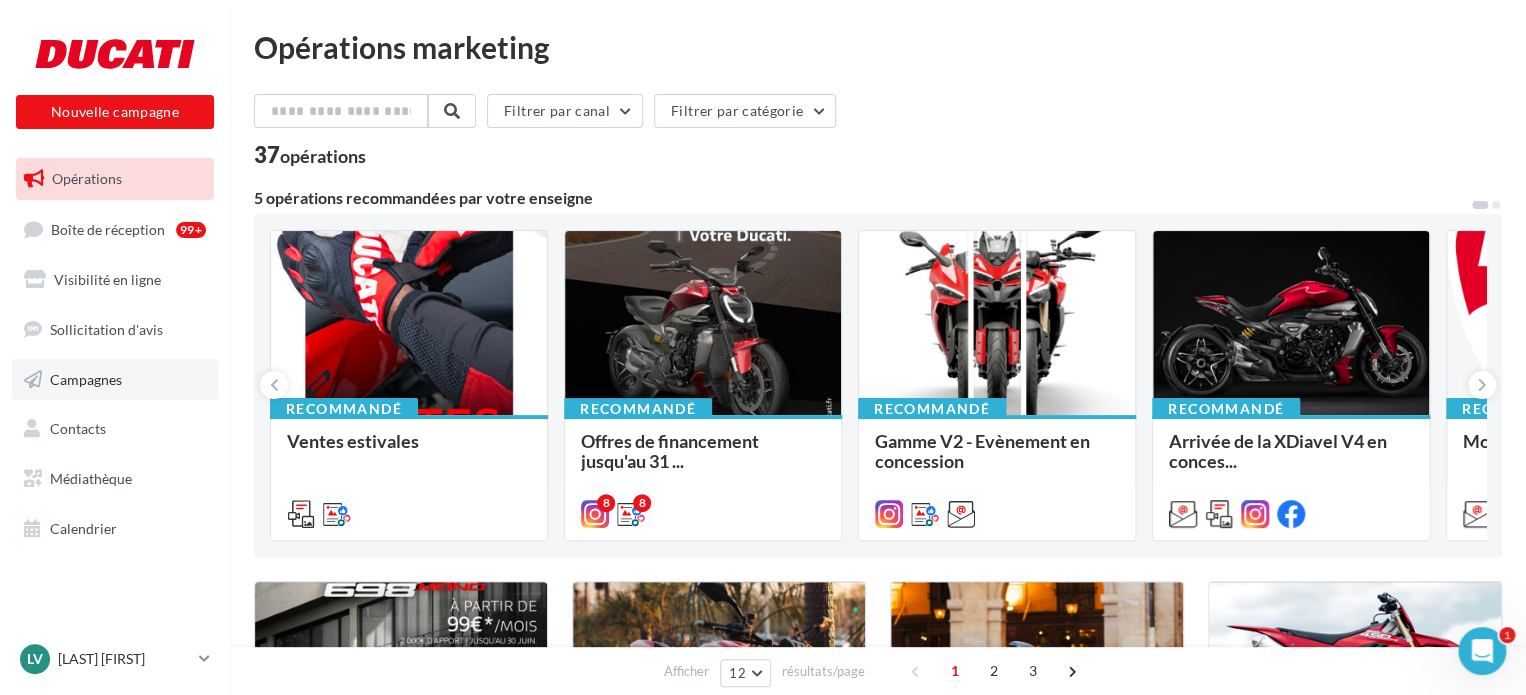 click on "Campagnes" at bounding box center (115, 380) 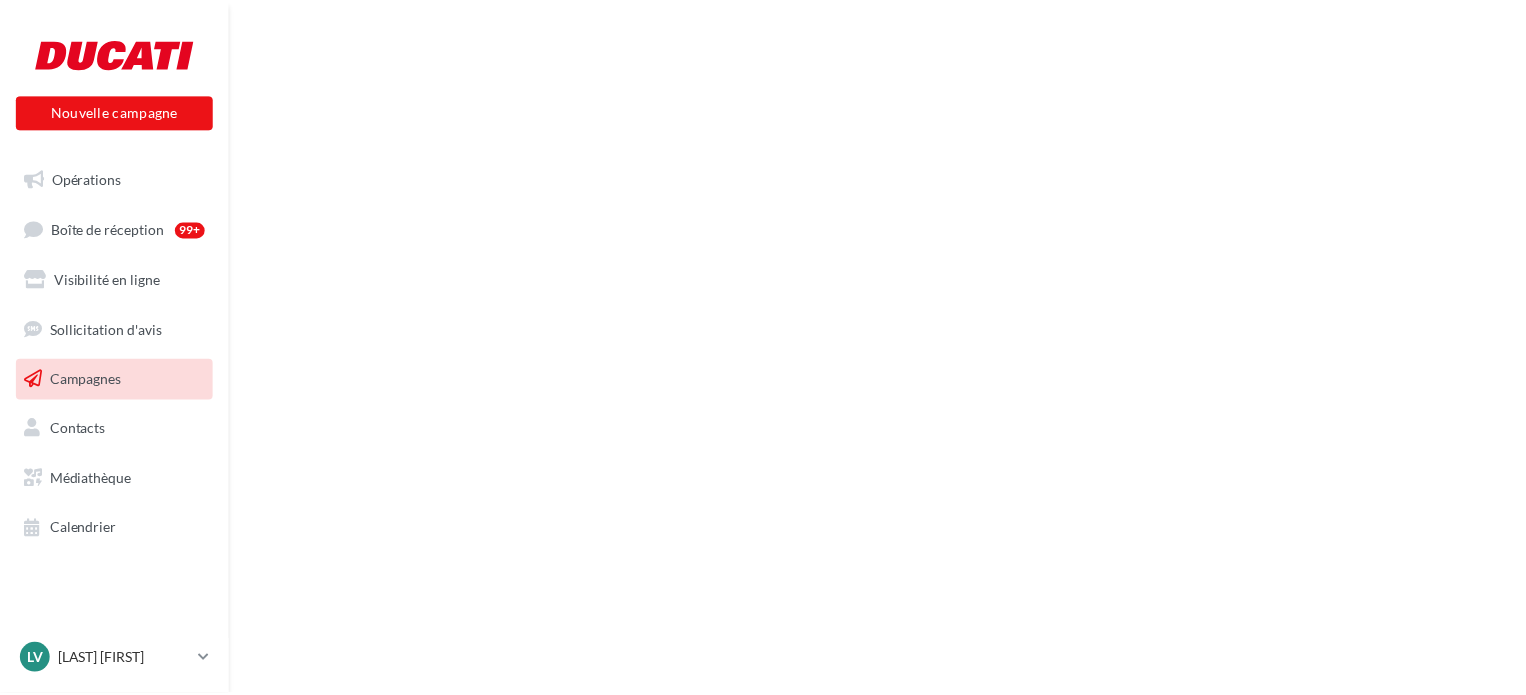 scroll, scrollTop: 0, scrollLeft: 0, axis: both 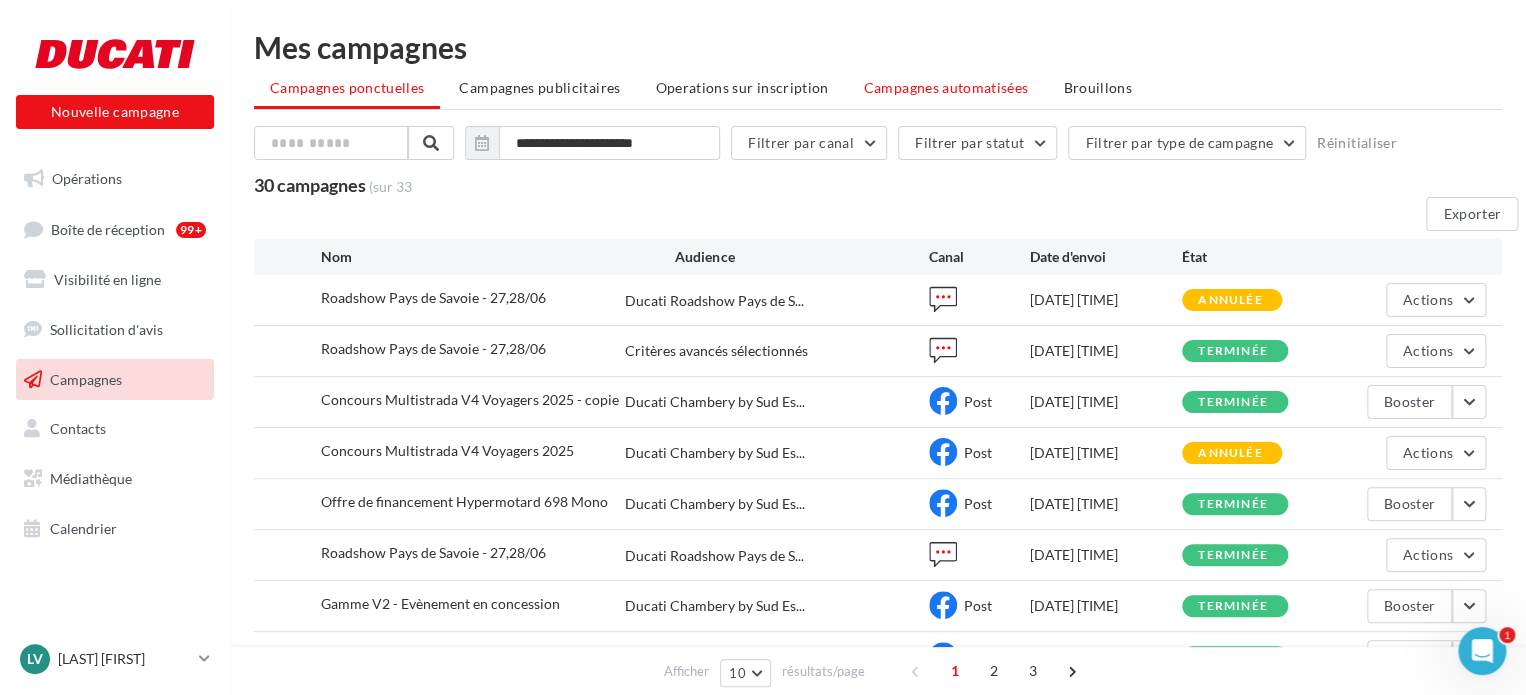 click on "Campagnes automatisées" at bounding box center (946, 88) 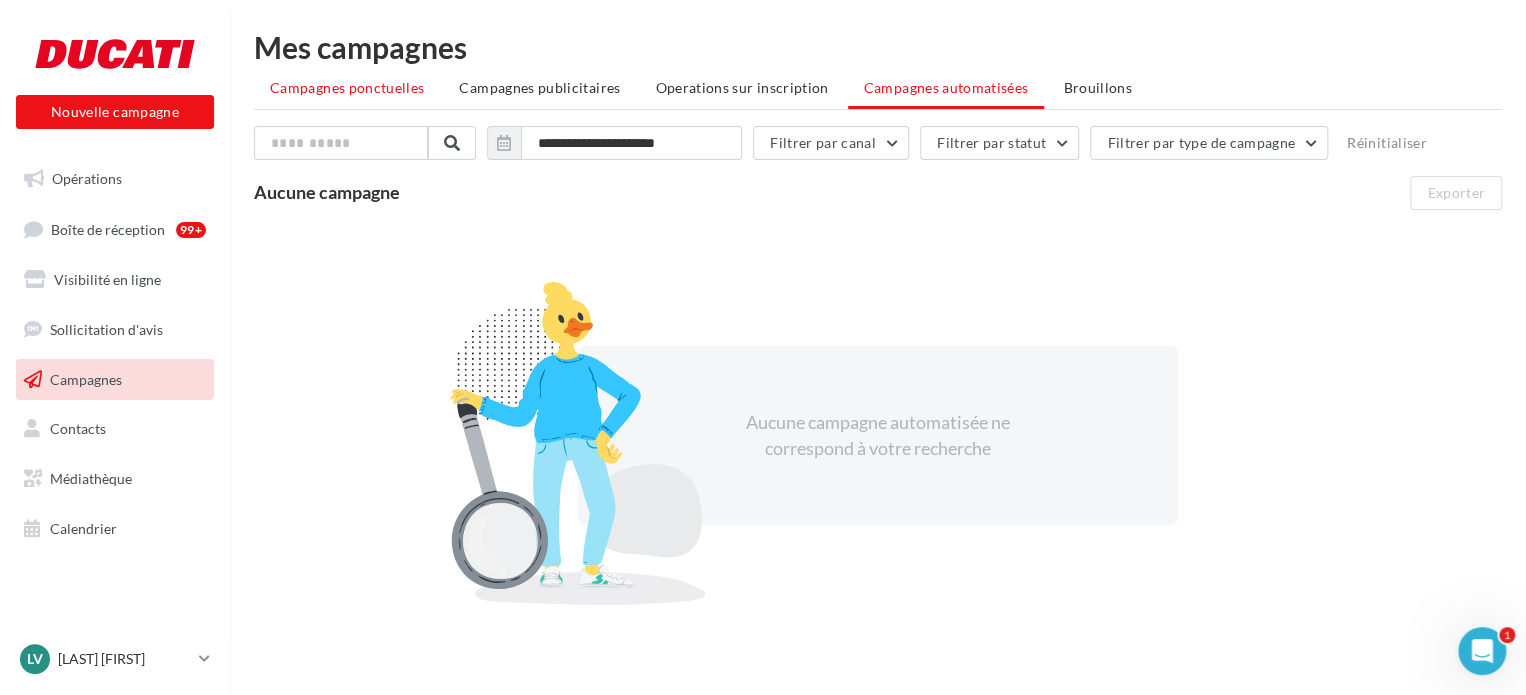 click on "Campagnes ponctuelles" at bounding box center [347, 87] 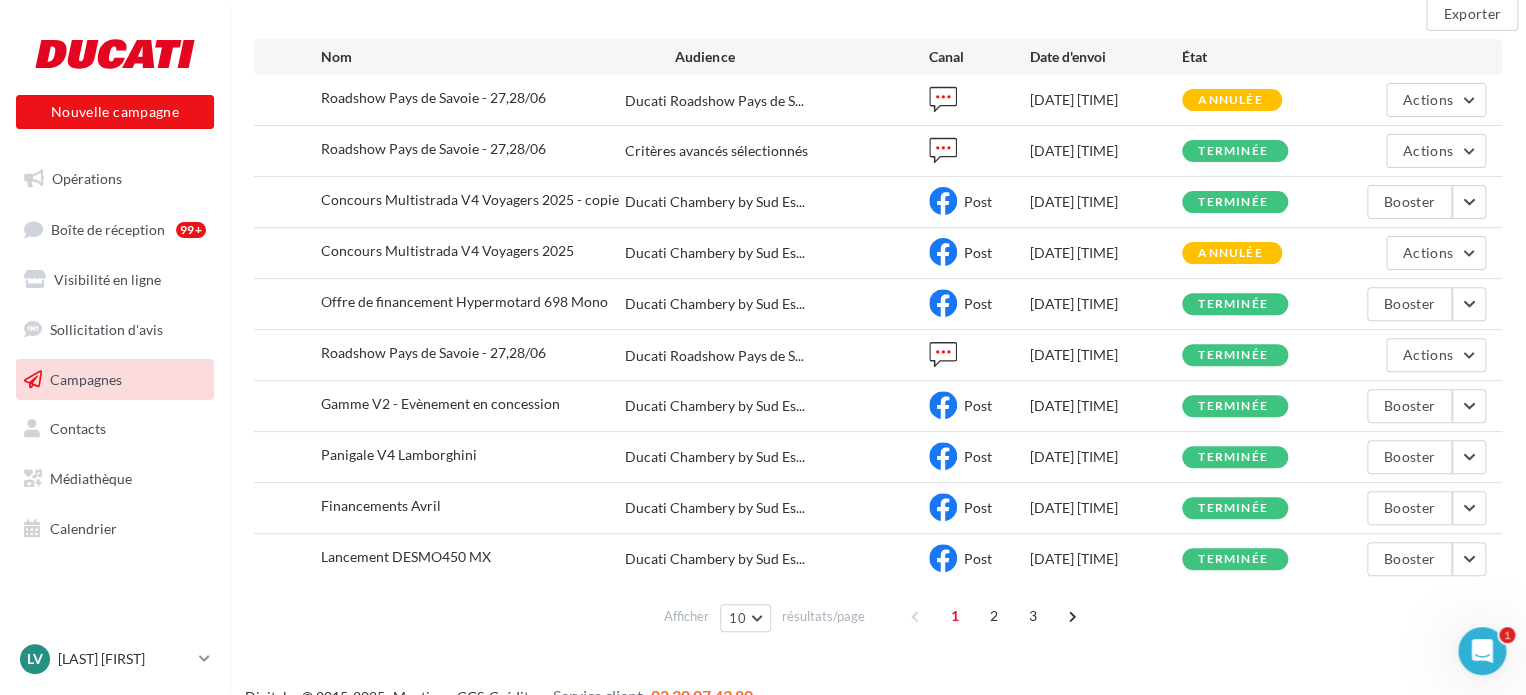 scroll, scrollTop: 100, scrollLeft: 0, axis: vertical 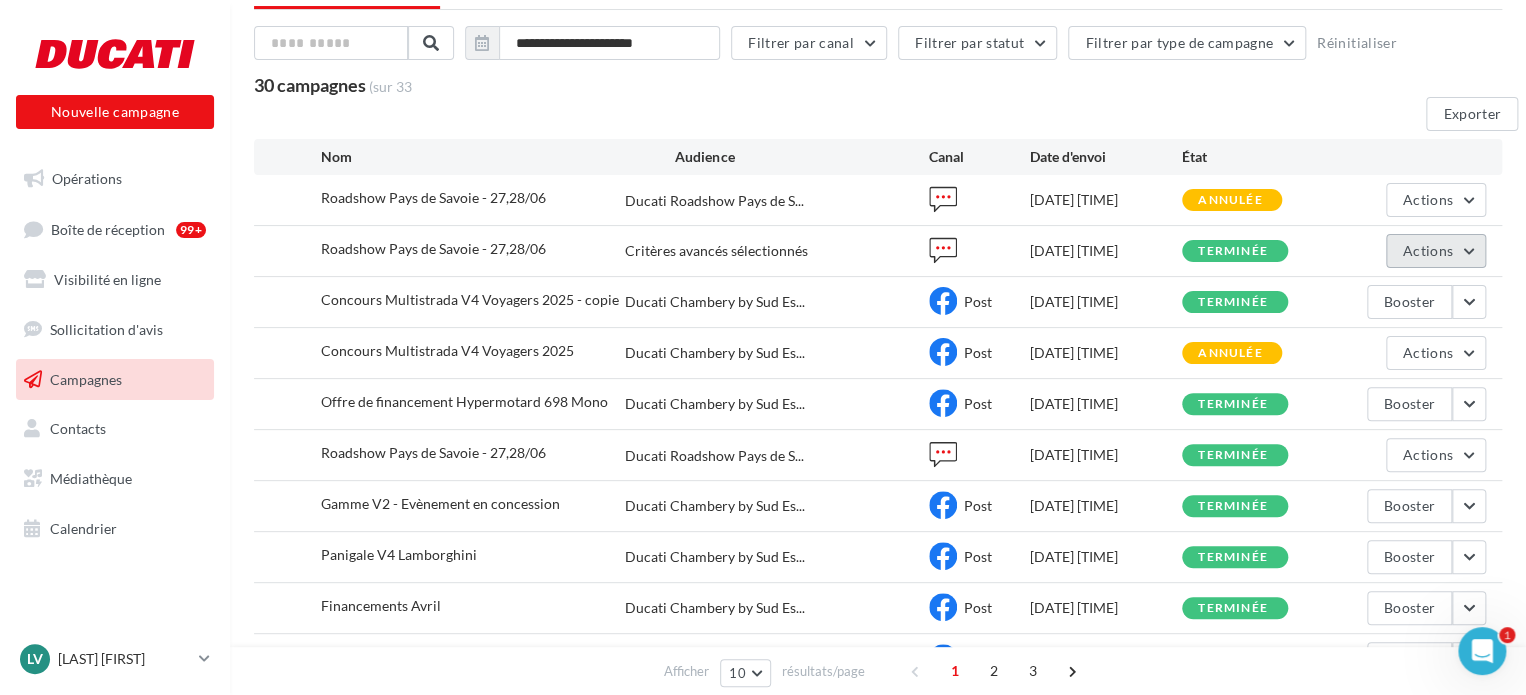 click on "Actions" at bounding box center (1436, 200) 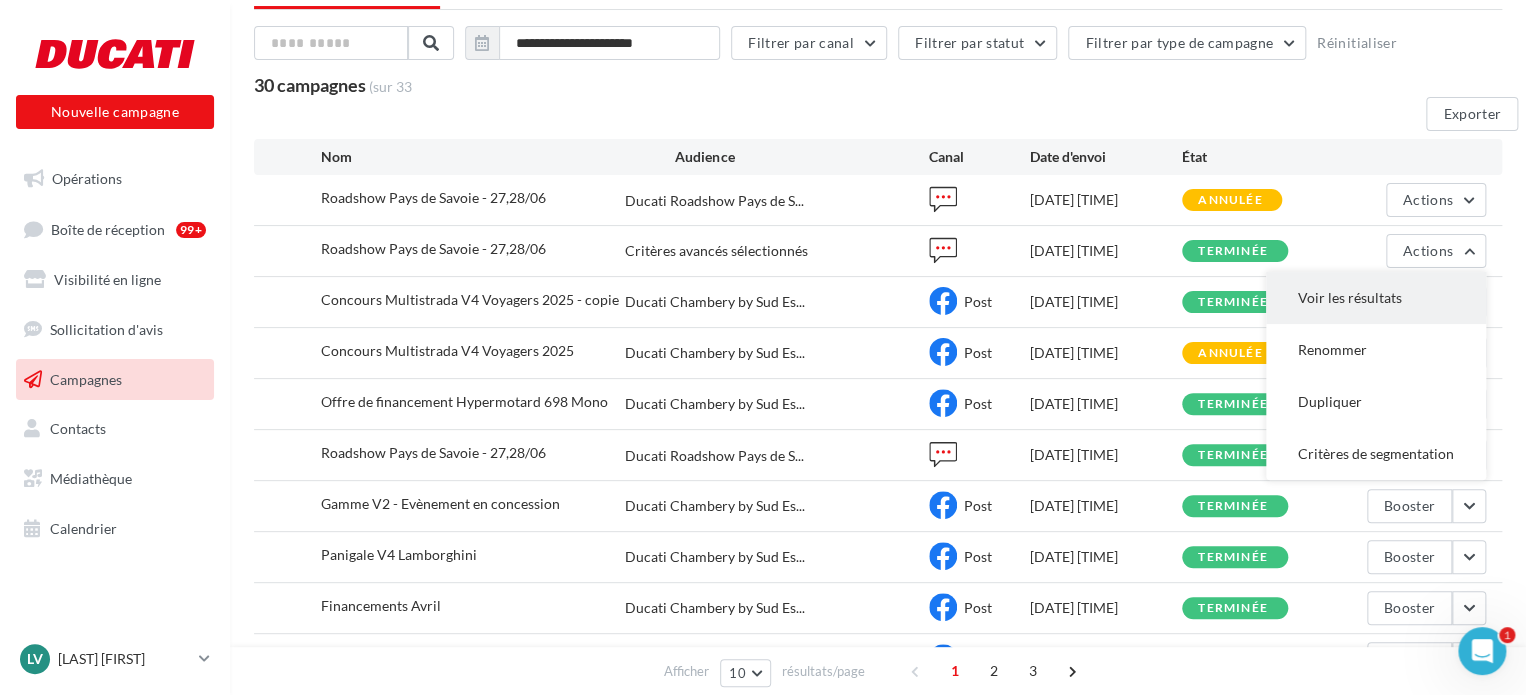 click on "Voir les résultats" at bounding box center [1376, 298] 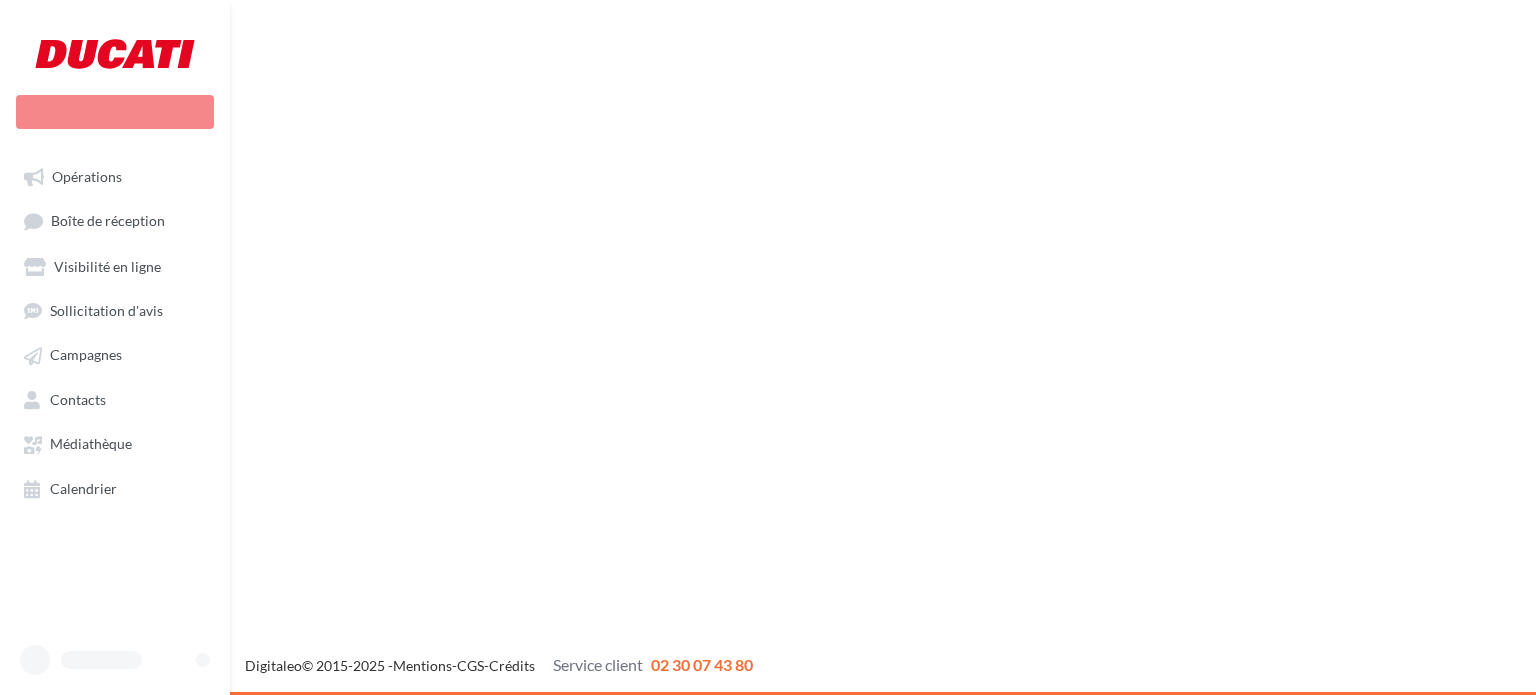 scroll, scrollTop: 0, scrollLeft: 0, axis: both 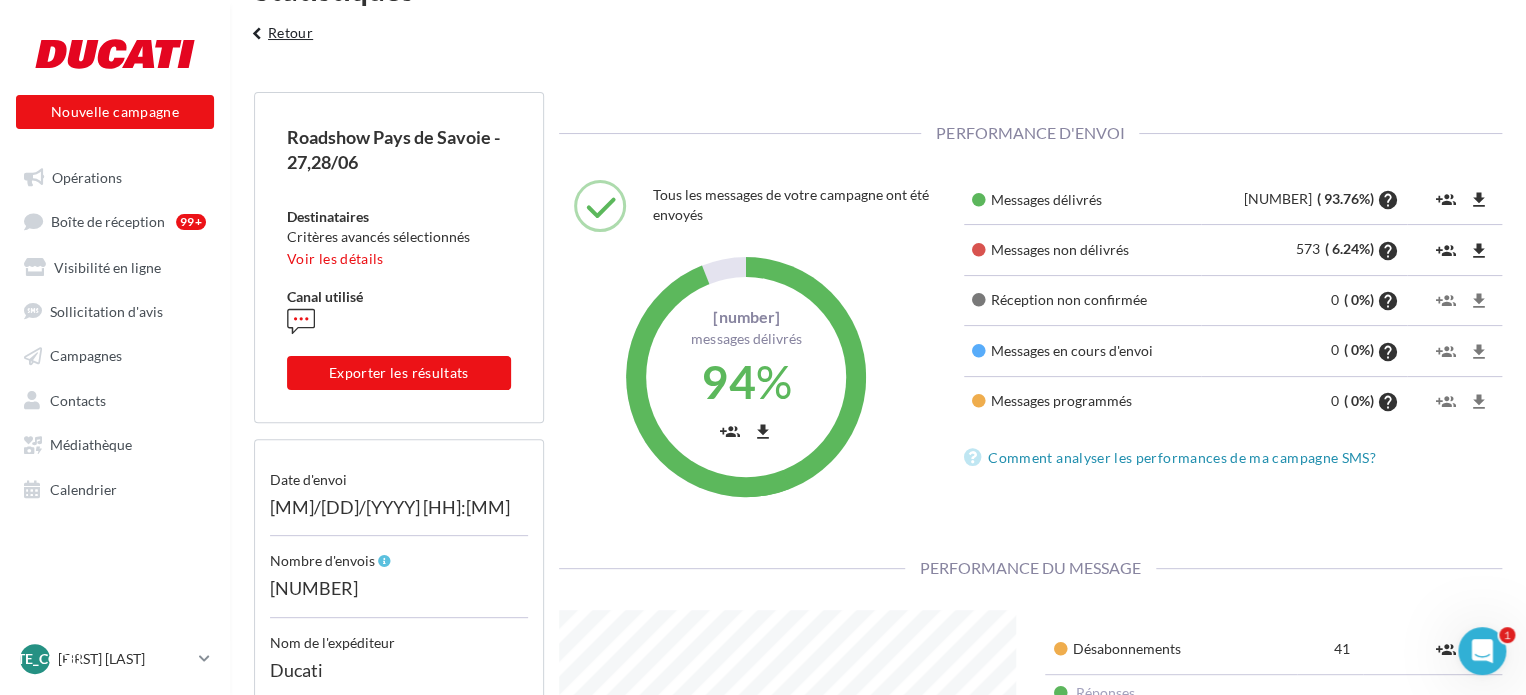 click on "keyboard_arrow_left  Retour" at bounding box center (279, 40) 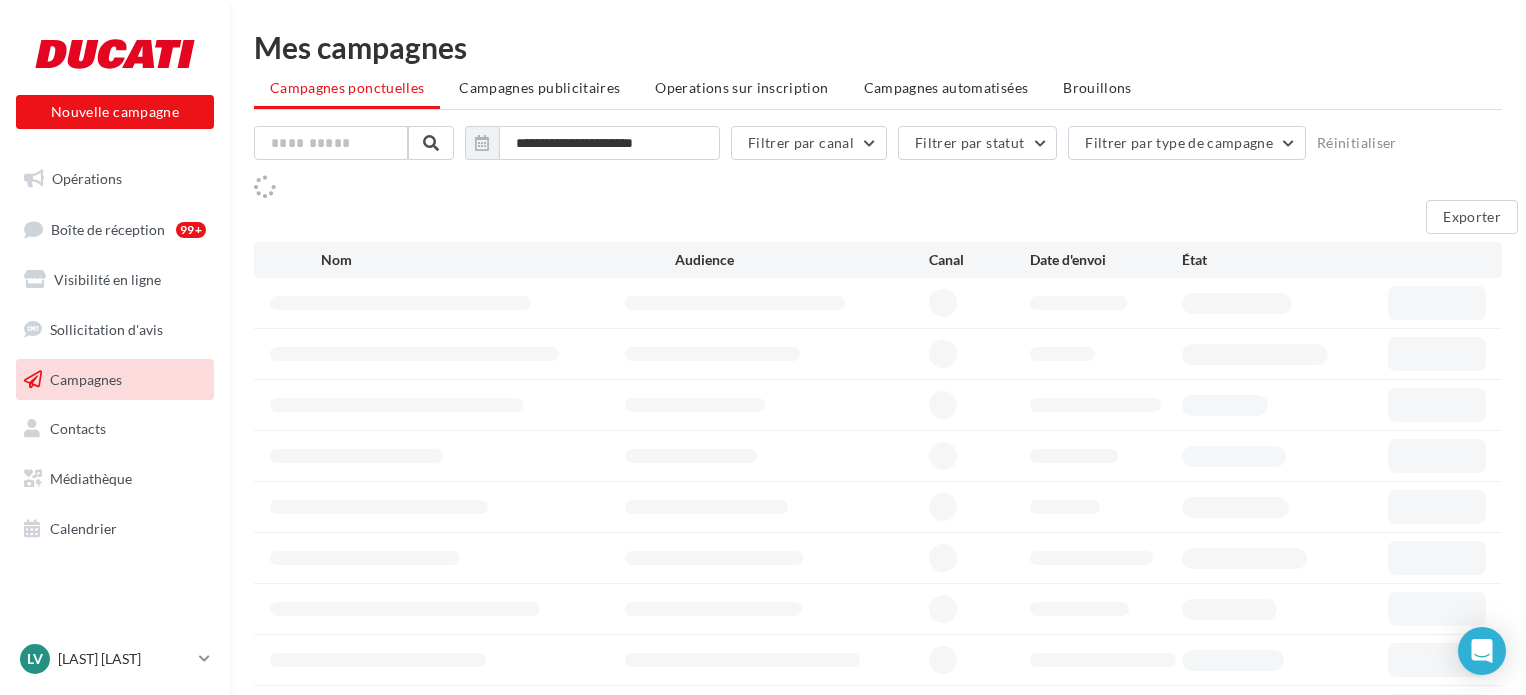 scroll, scrollTop: 0, scrollLeft: 0, axis: both 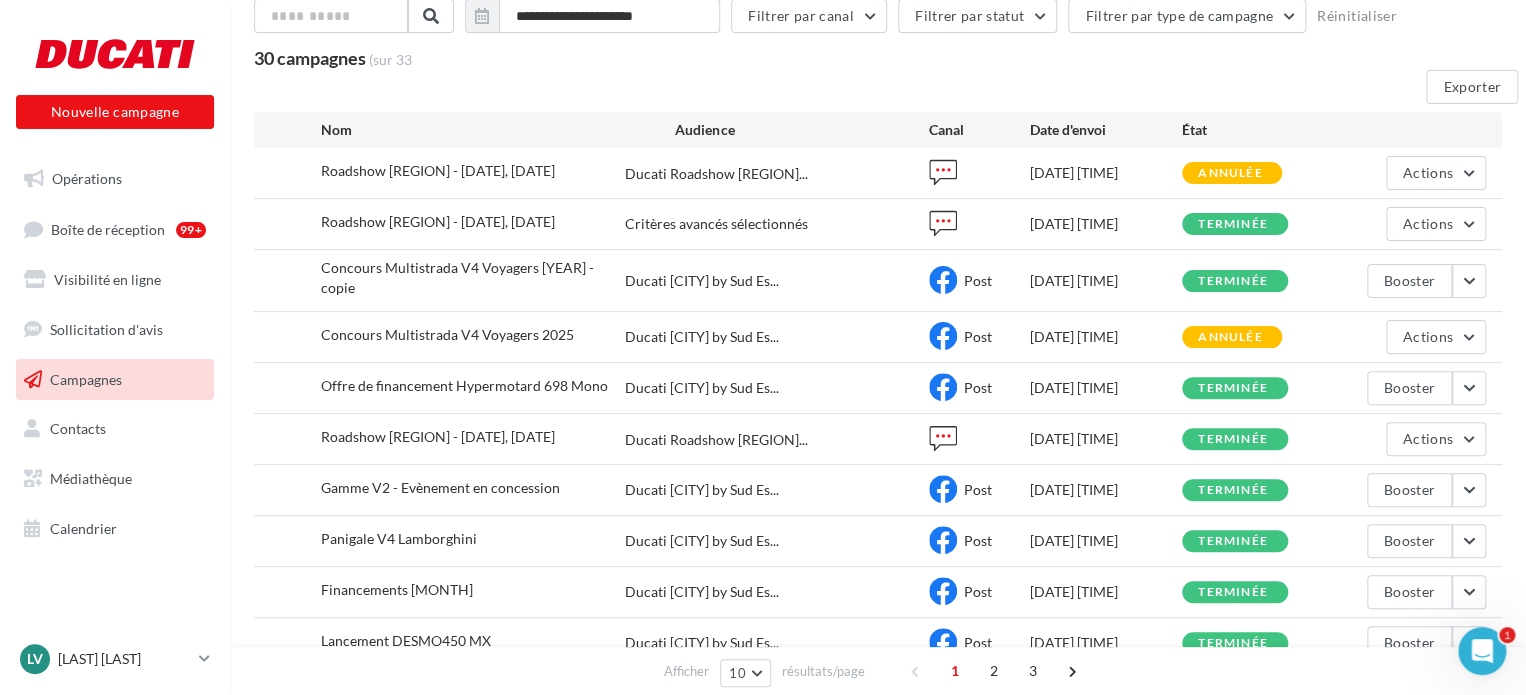 click on "[DATE] [TIME]" at bounding box center (1106, 173) 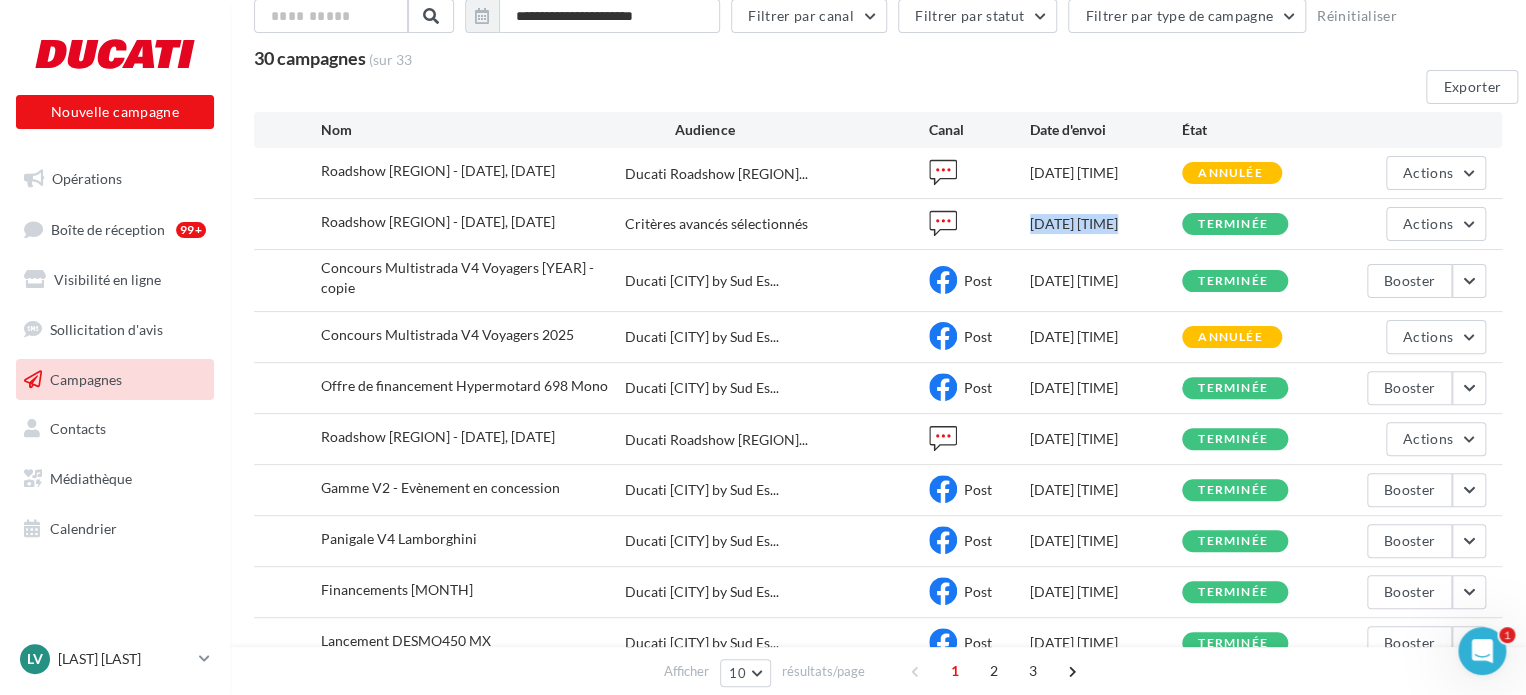 click on "[DATE] [TIME]" at bounding box center [1106, 173] 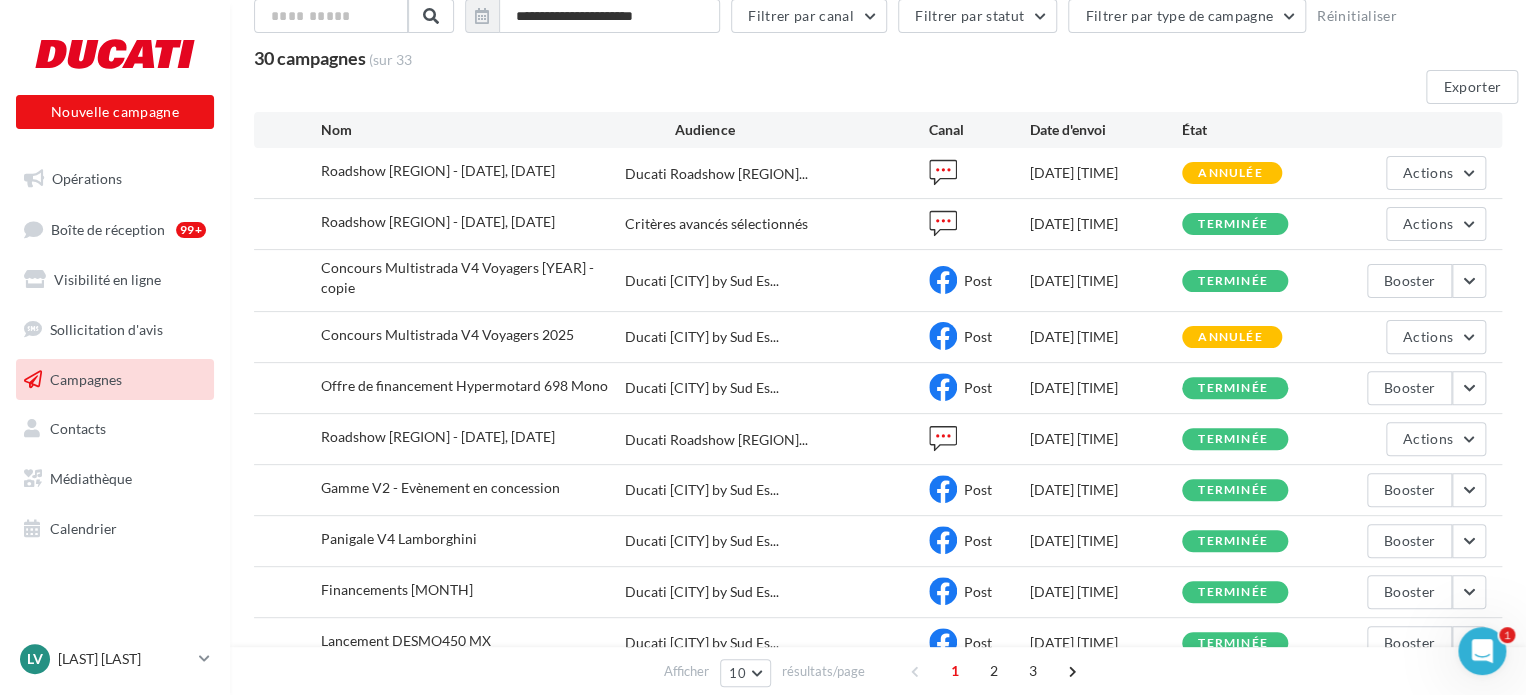 click on "[DATE] [TIME]" at bounding box center (1106, 173) 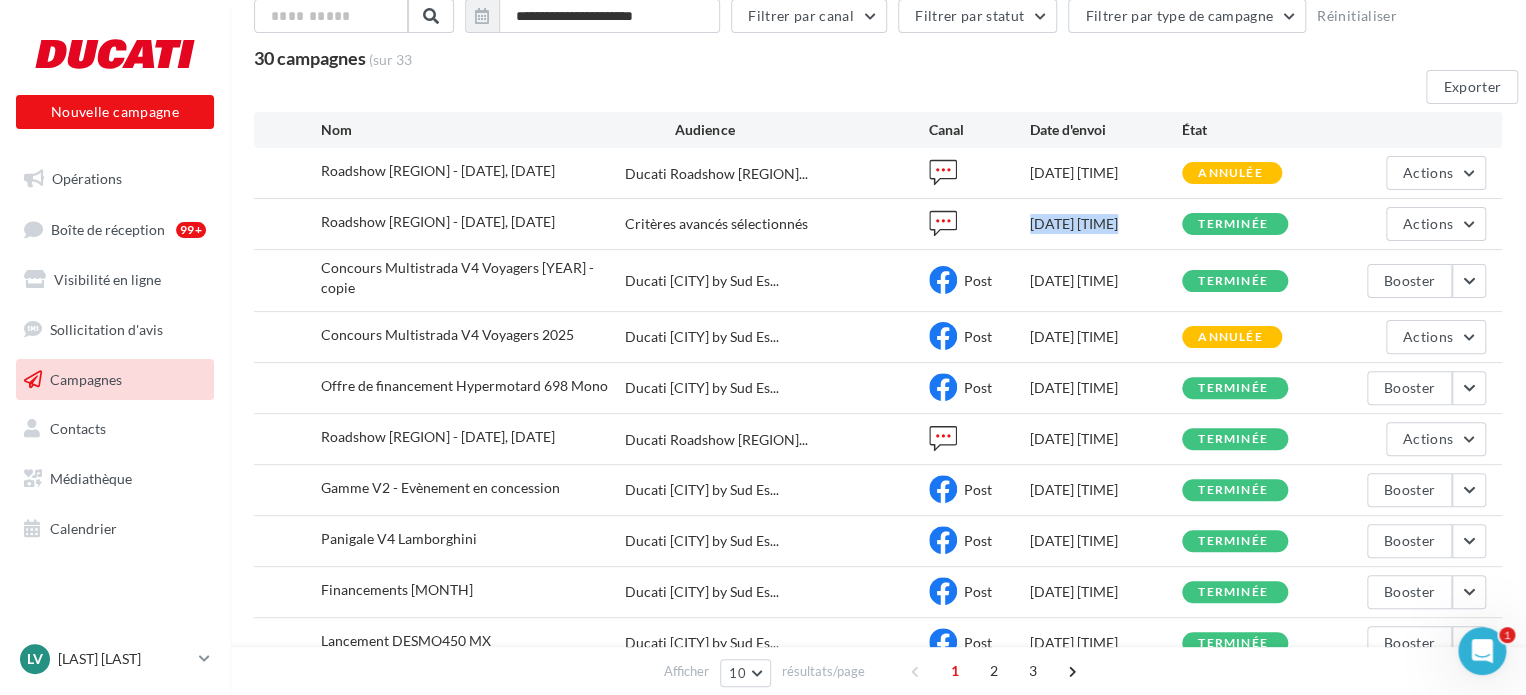 click on "[DATE] [TIME]" at bounding box center [1106, 173] 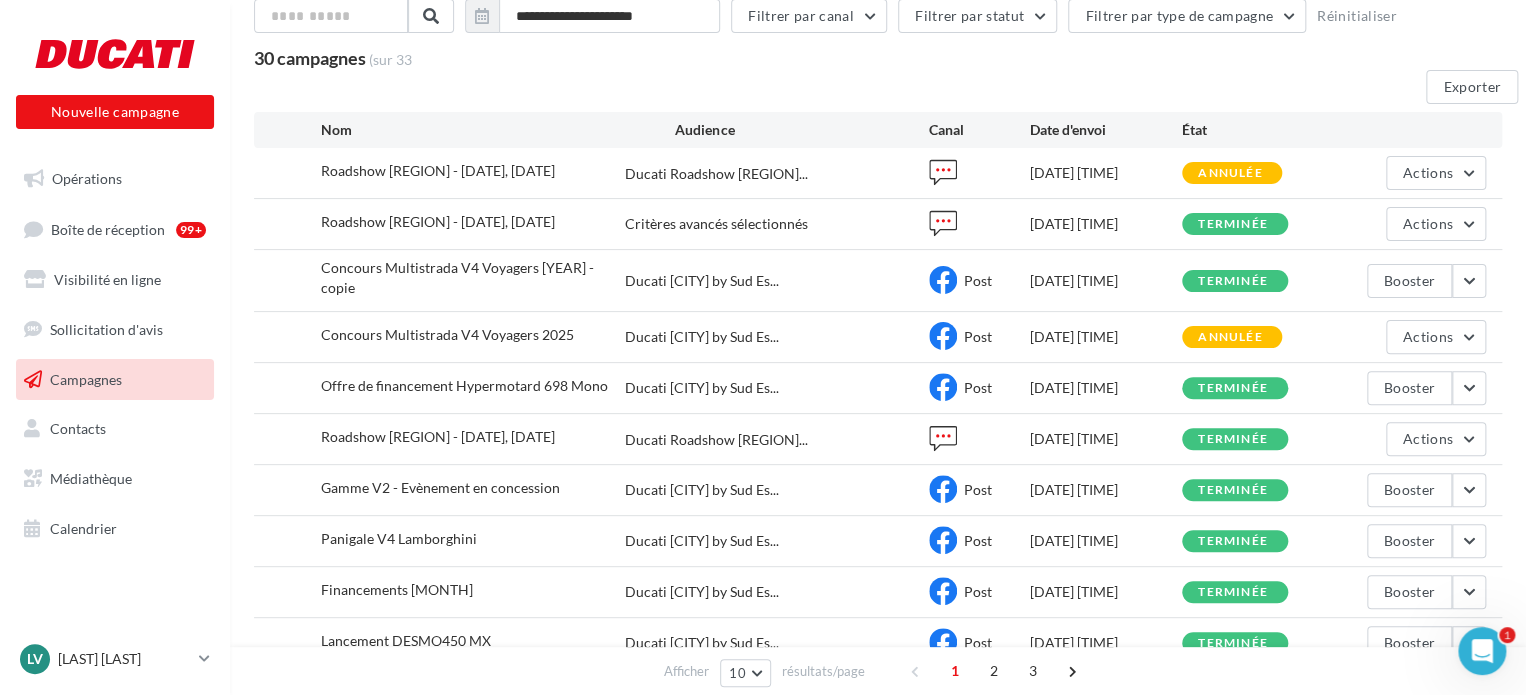 click on "Critères avancés sélectionnés" at bounding box center (438, 171) 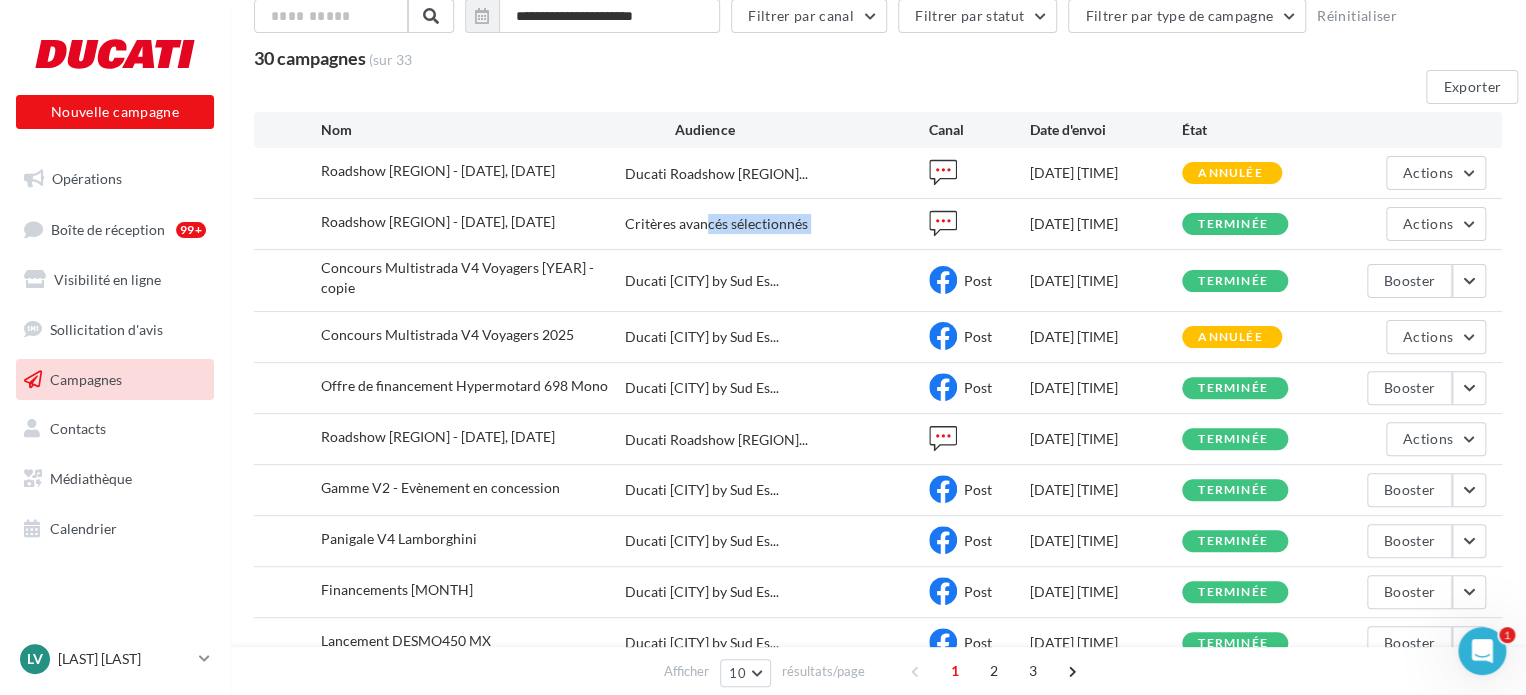 click on "Critères avancés sélectionnés" at bounding box center [438, 171] 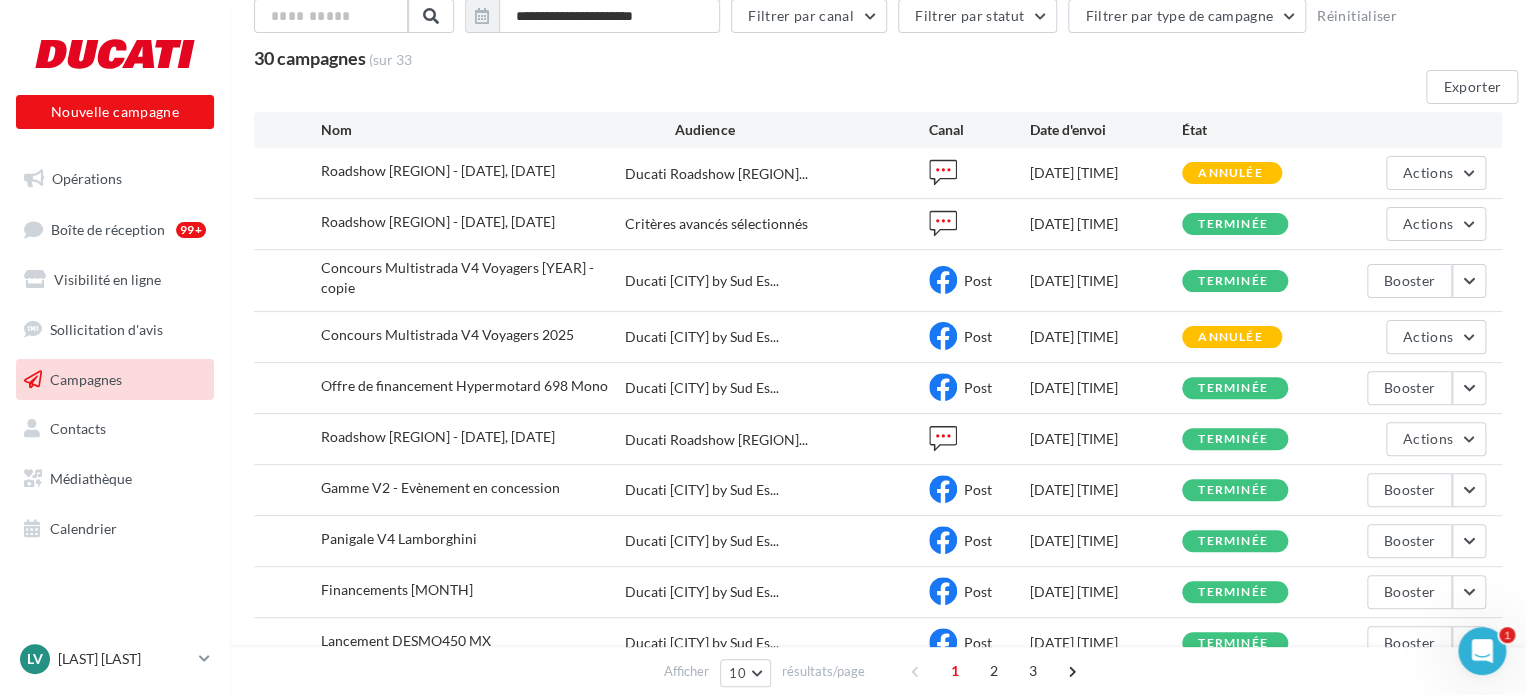 click on "[DATE] [TIME]" at bounding box center [1106, 173] 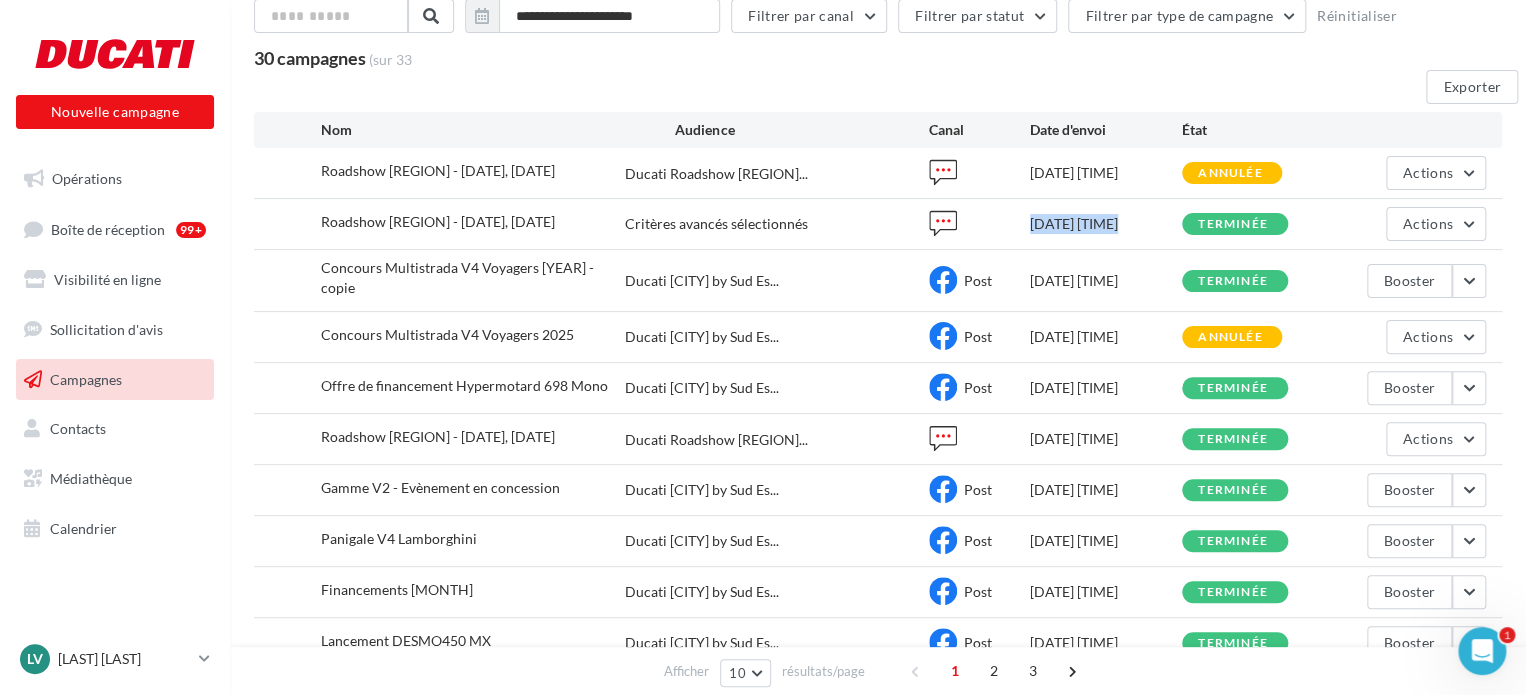 click on "[DATE] [TIME]" at bounding box center (1106, 173) 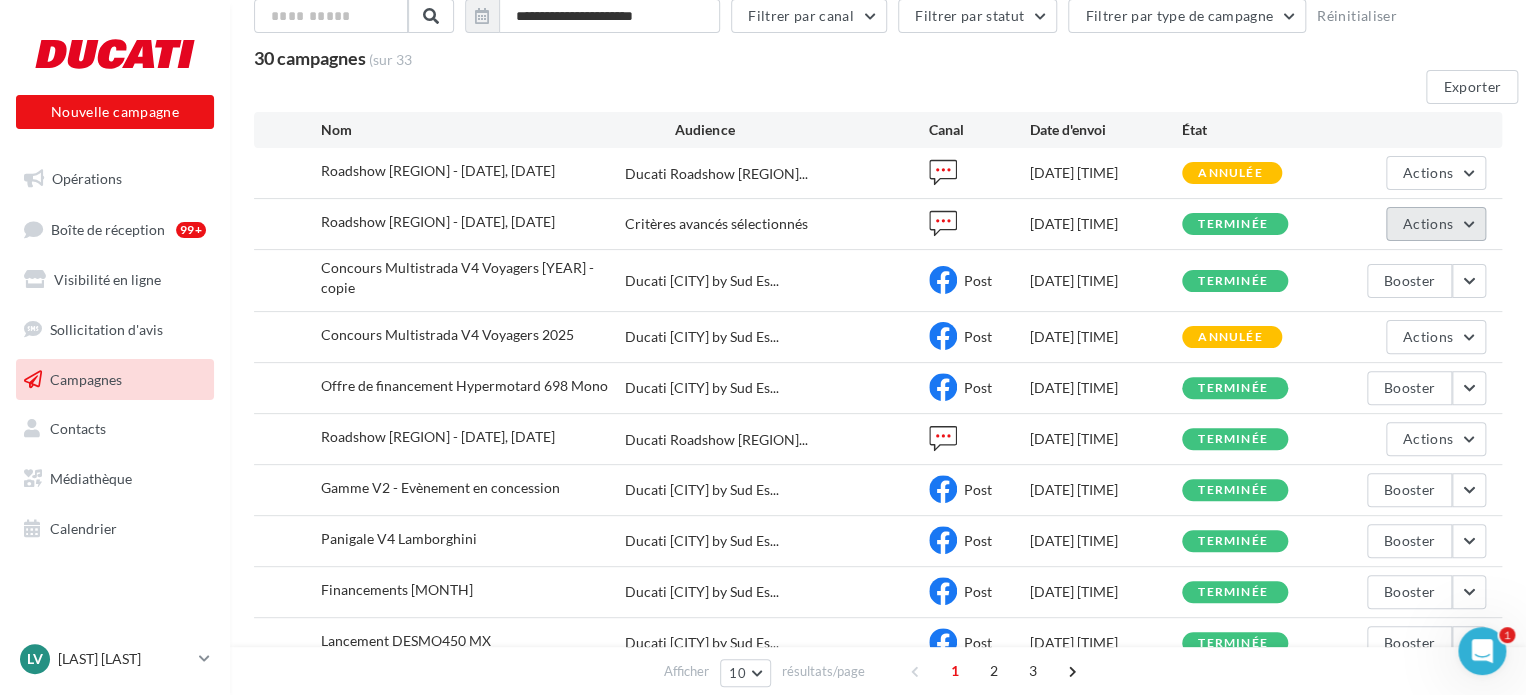 click on "Actions" at bounding box center [1428, 172] 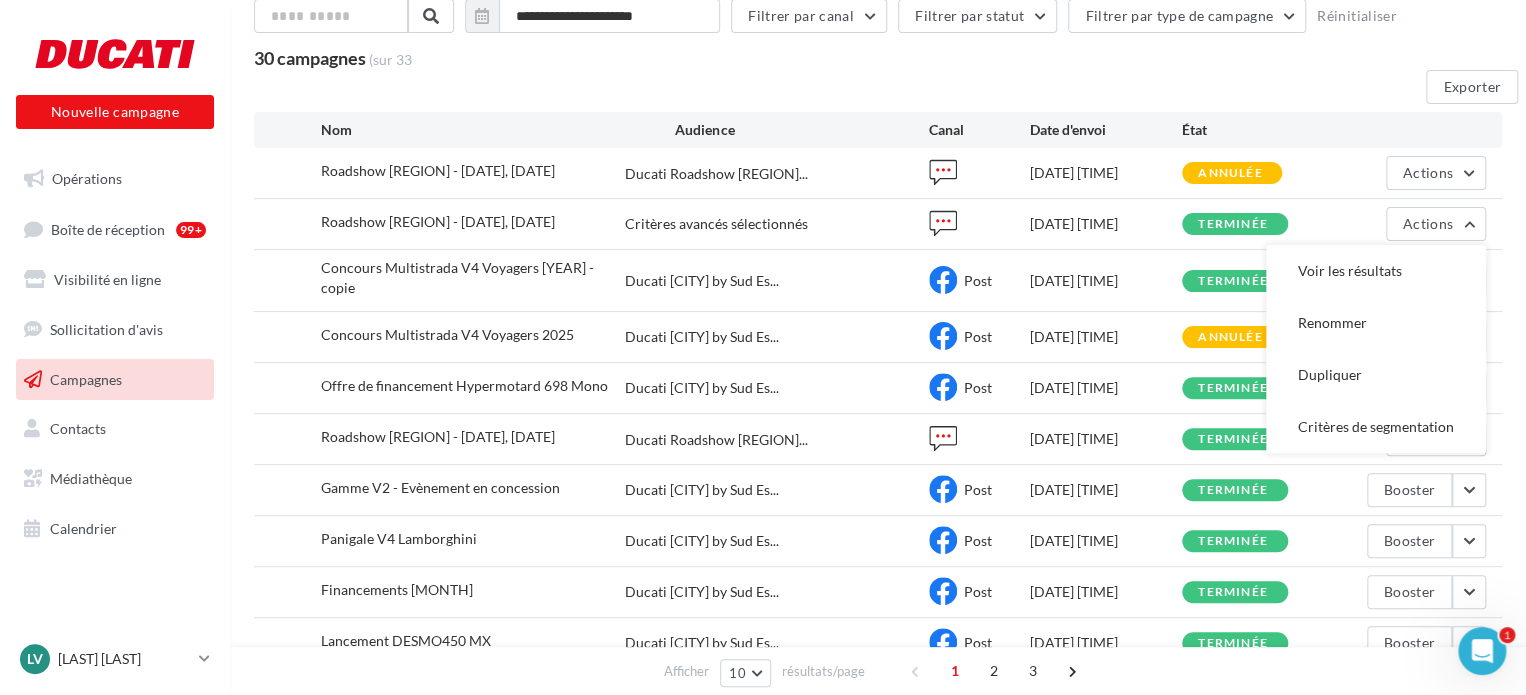 click on "30 campagnes
(sur 33" at bounding box center [720, 59] 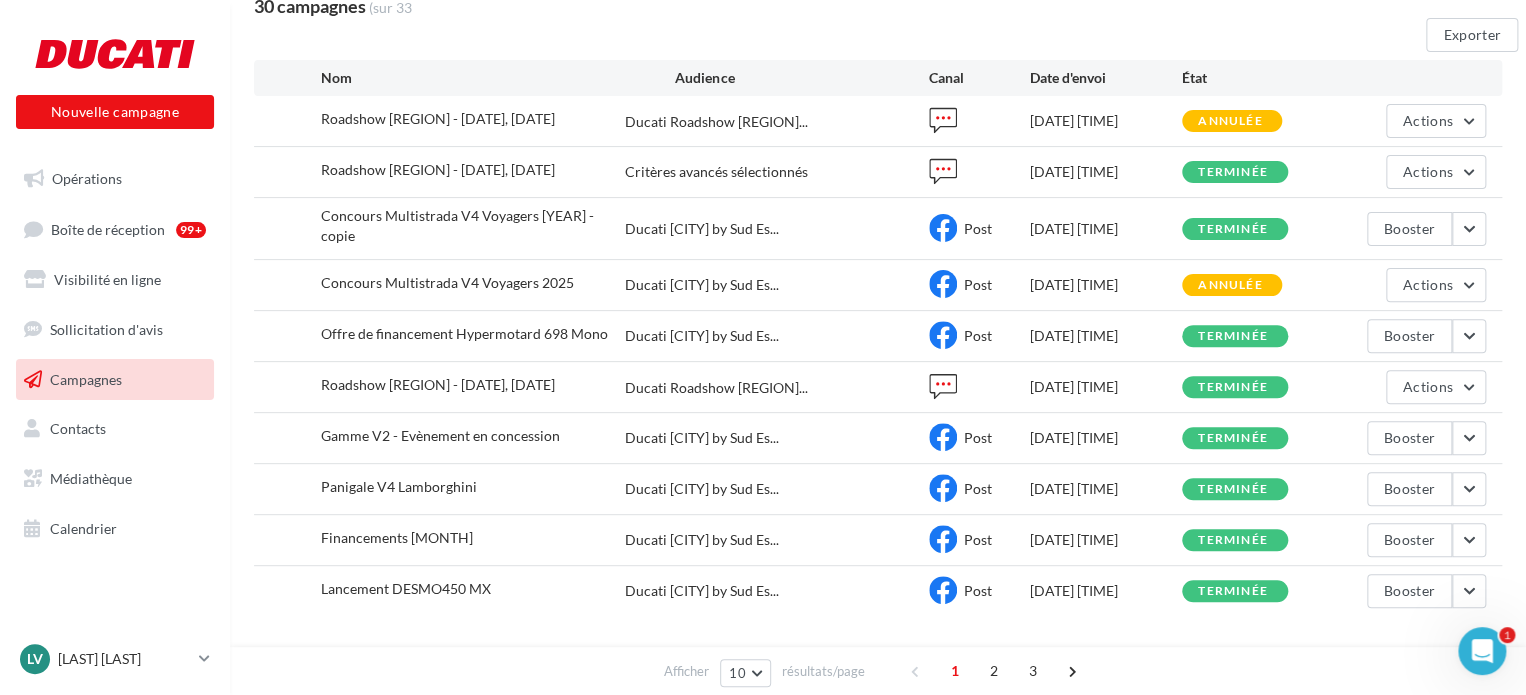 scroll, scrollTop: 227, scrollLeft: 0, axis: vertical 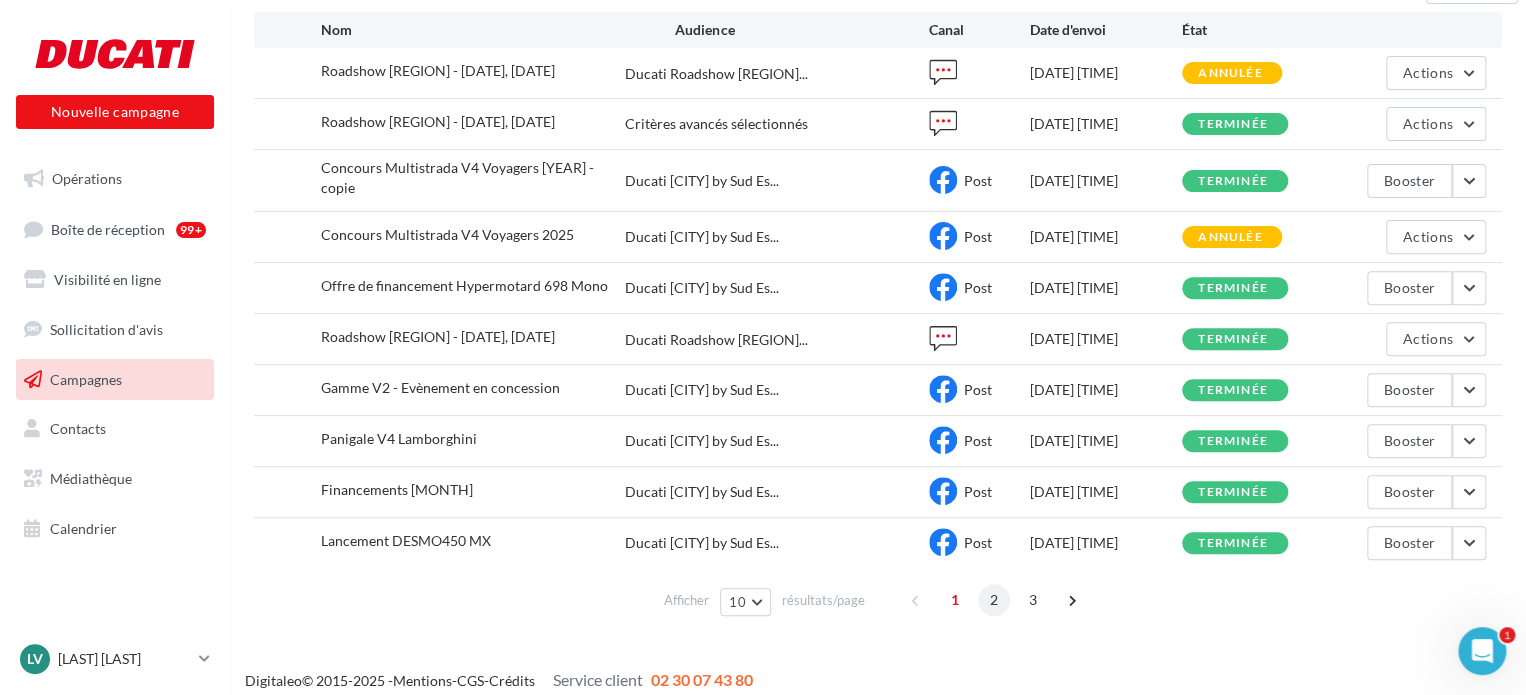 click on "2" at bounding box center [994, 600] 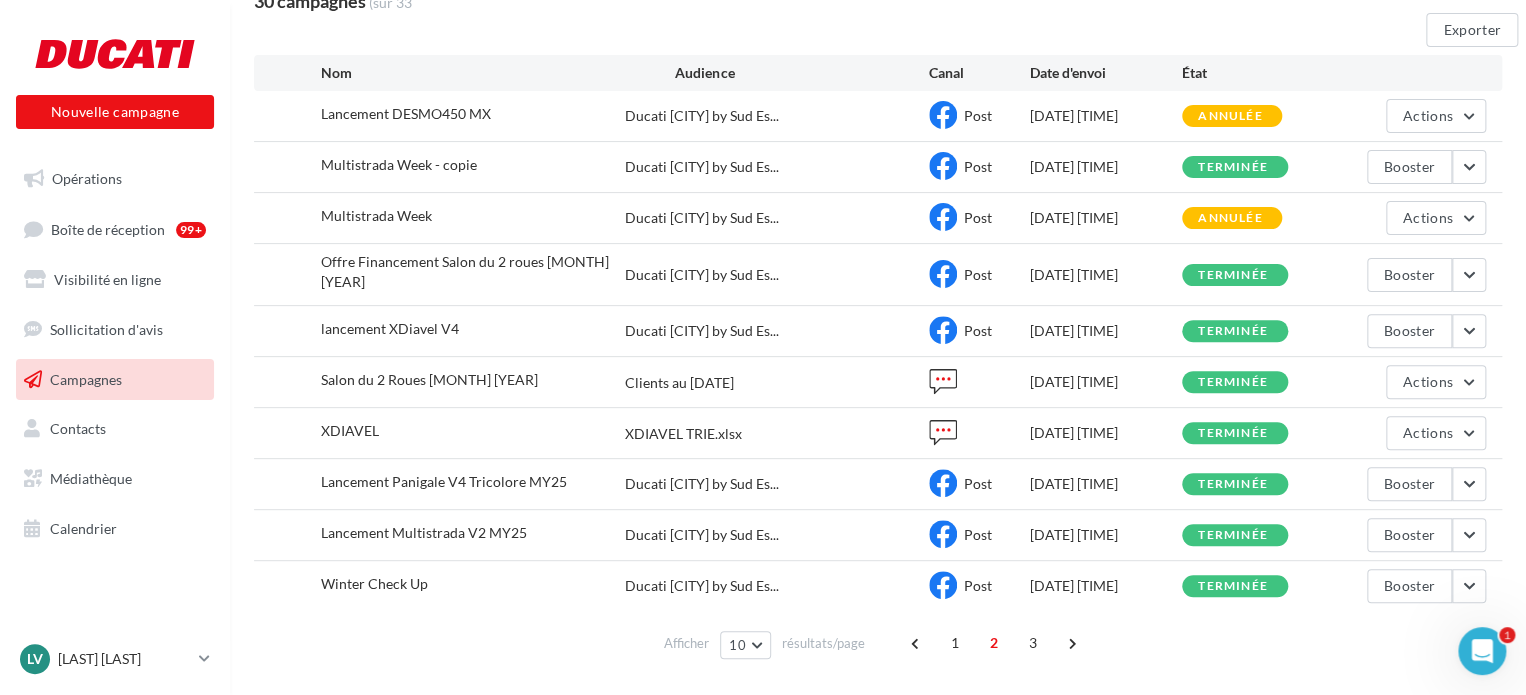 scroll, scrollTop: 193, scrollLeft: 0, axis: vertical 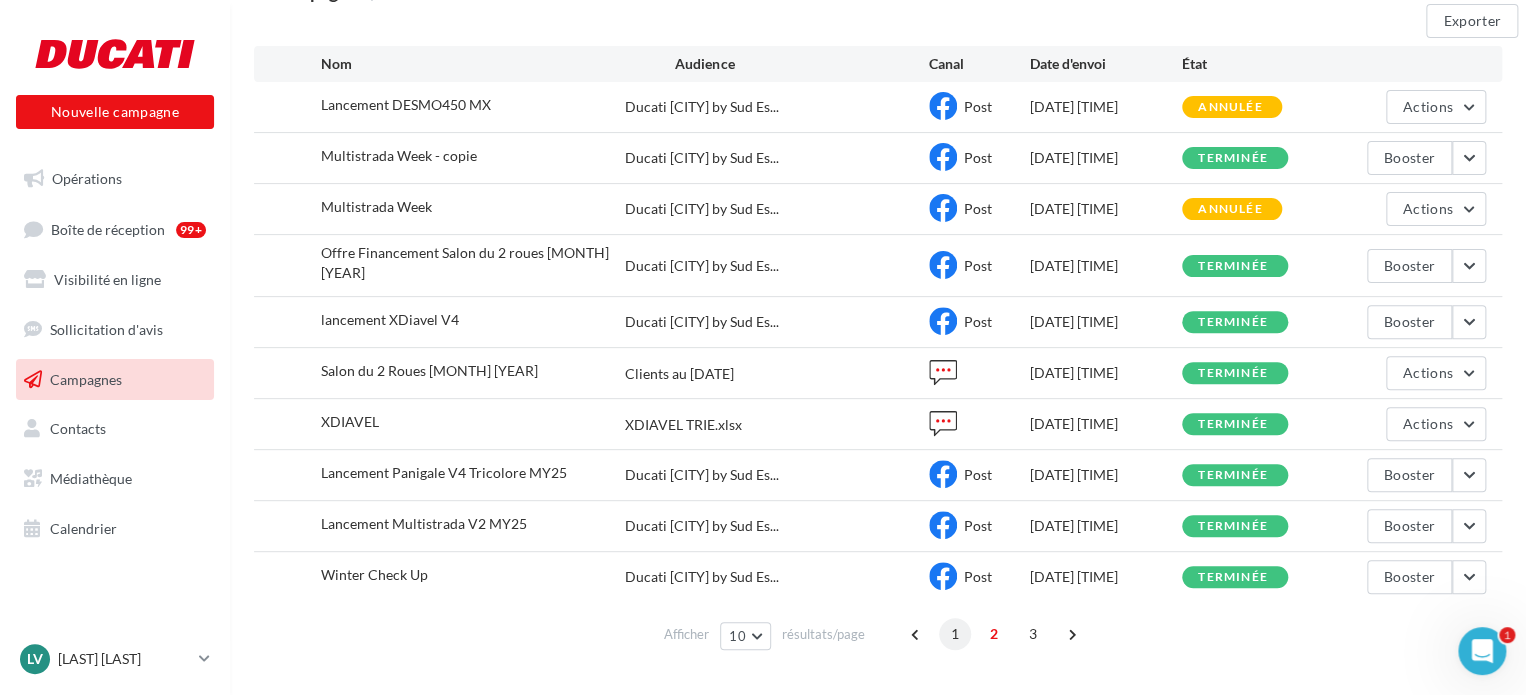 click on "1" at bounding box center [955, 634] 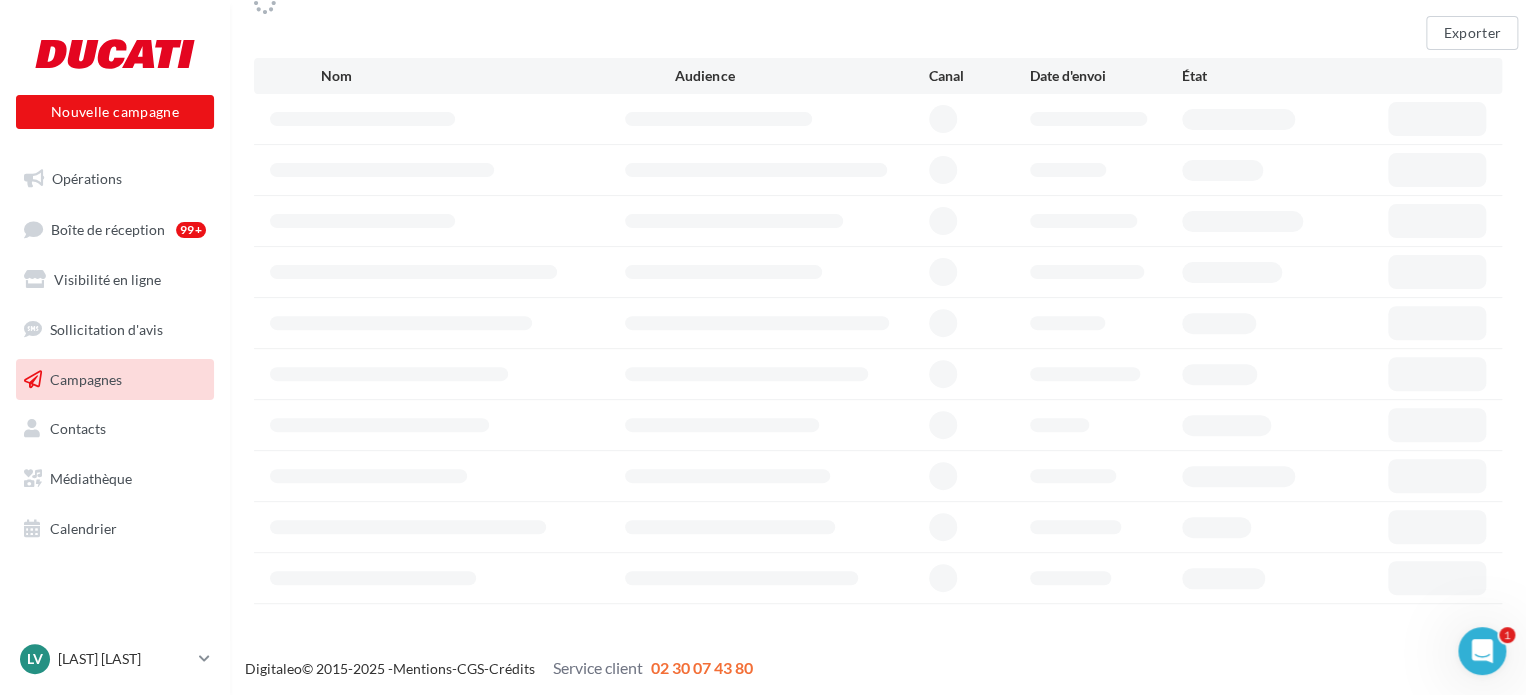 scroll, scrollTop: 193, scrollLeft: 0, axis: vertical 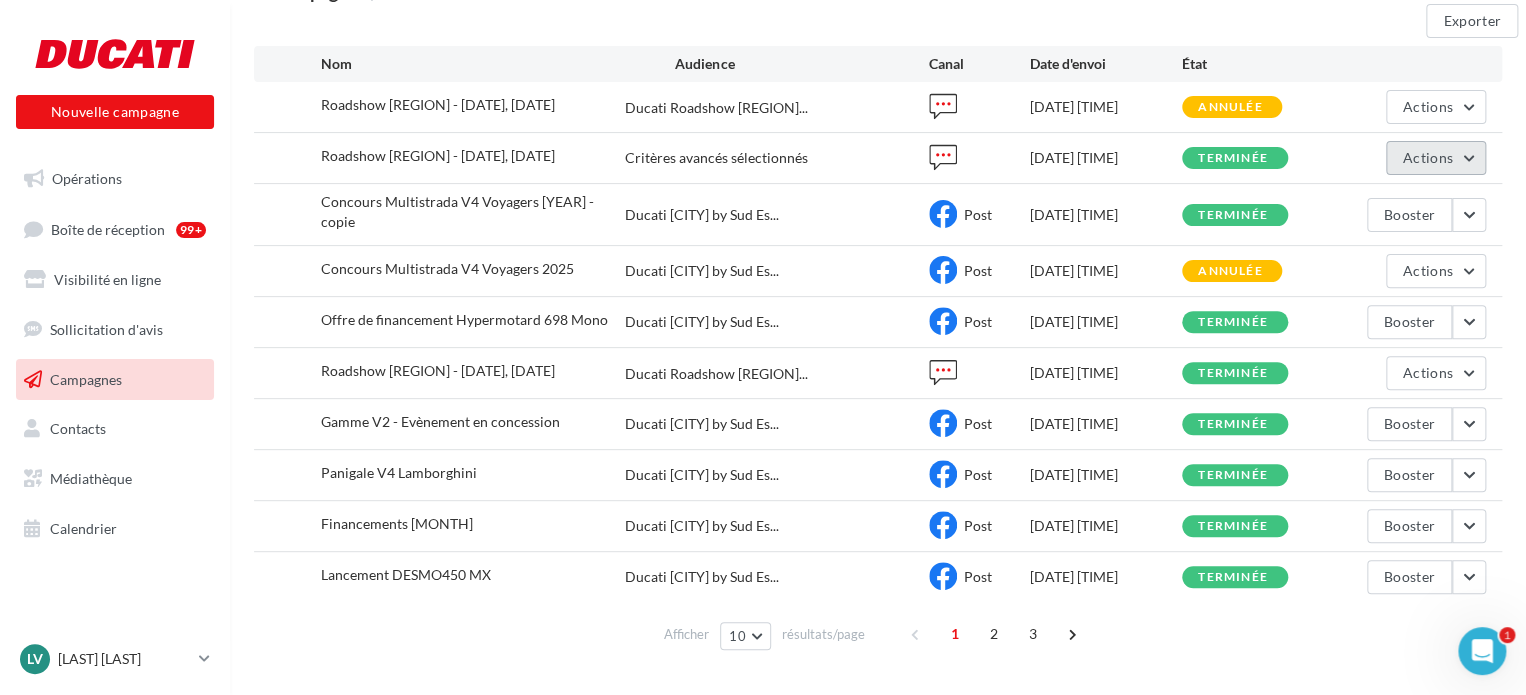 click on "Actions" at bounding box center [1428, 106] 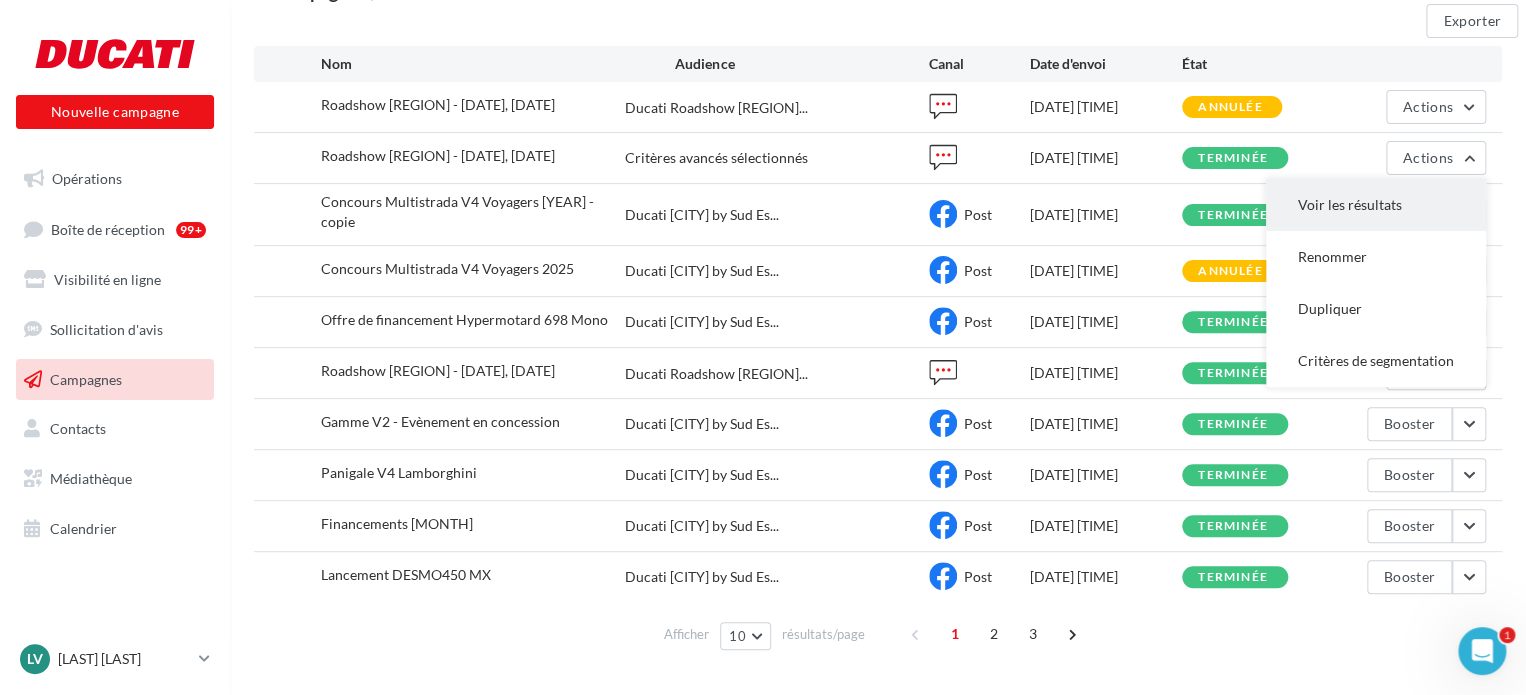 click on "Voir les résultats" at bounding box center (1376, 205) 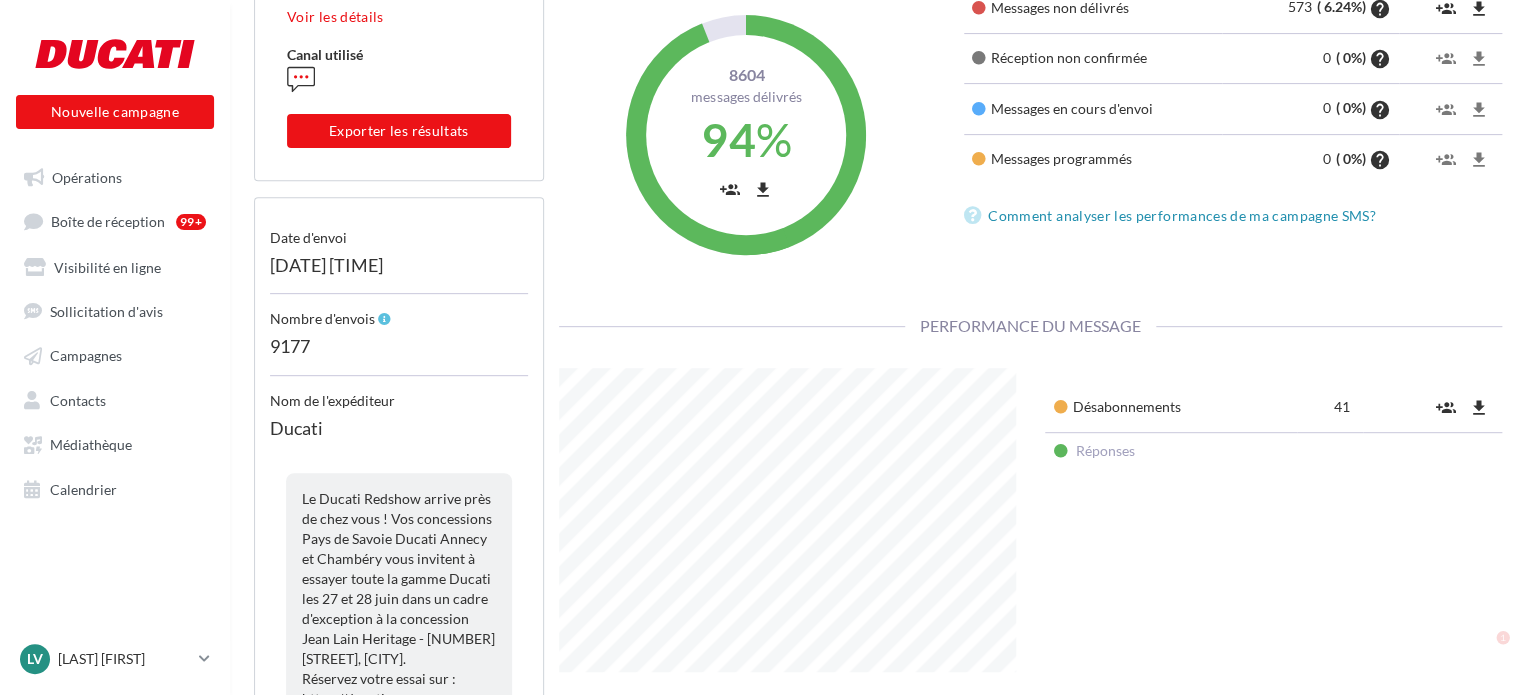 scroll, scrollTop: 324, scrollLeft: 0, axis: vertical 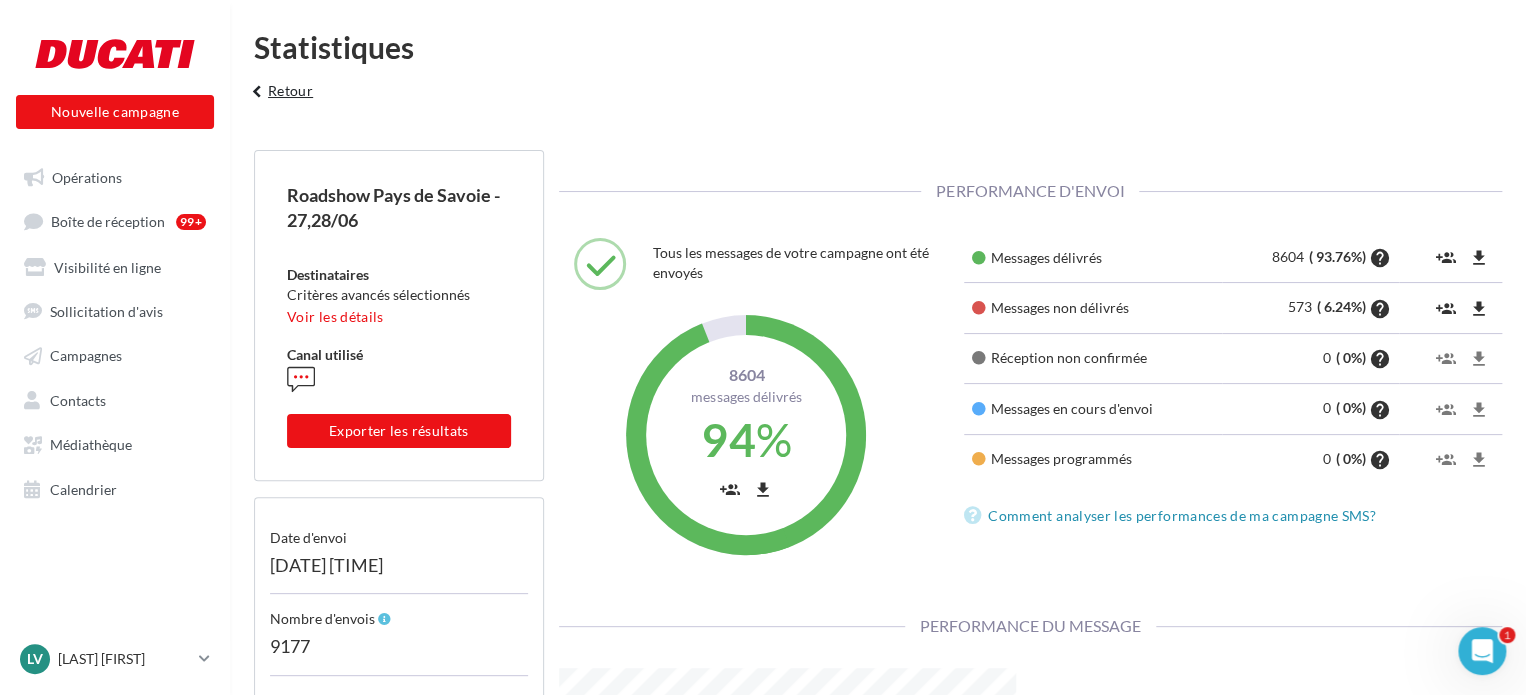click on "keyboard_arrow_left  Retour" at bounding box center [279, 98] 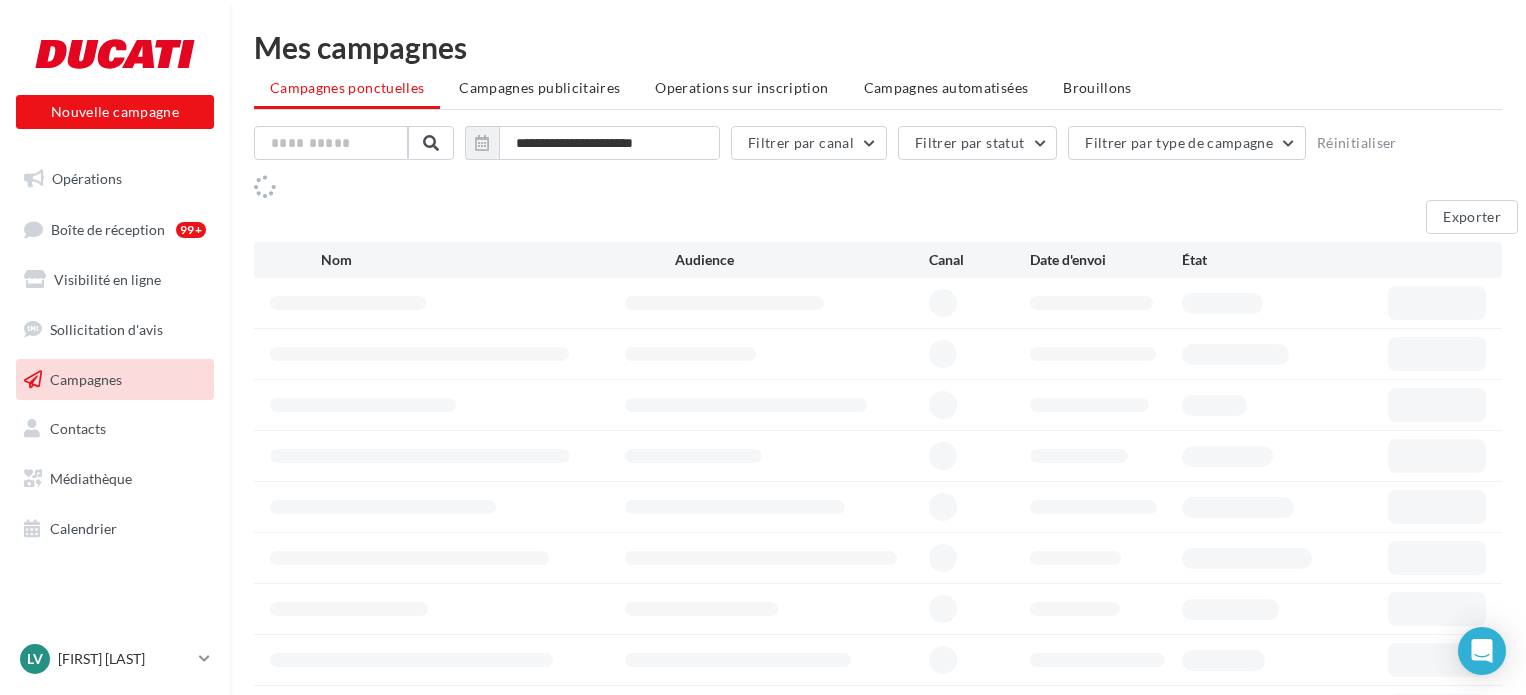 scroll, scrollTop: 0, scrollLeft: 0, axis: both 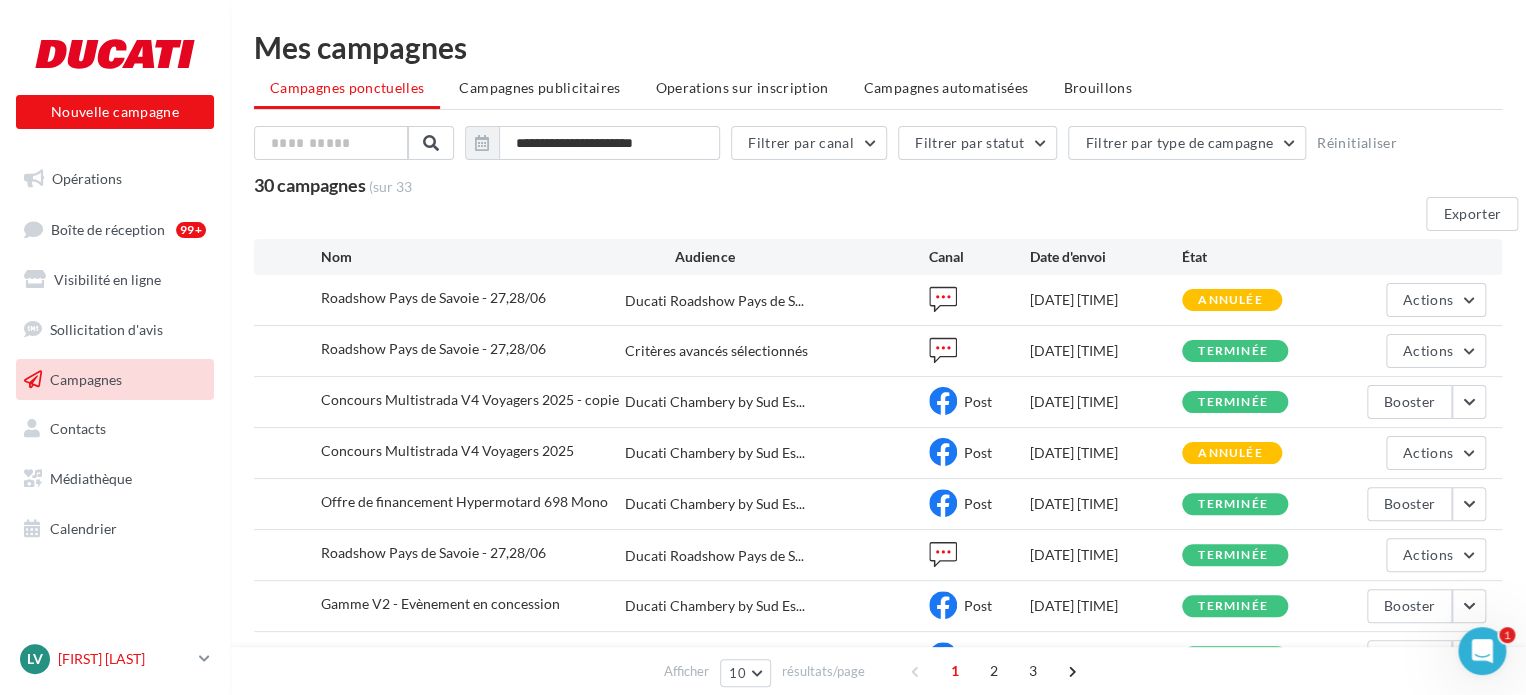 click on "[FIRST] [LAST]" at bounding box center (124, 659) 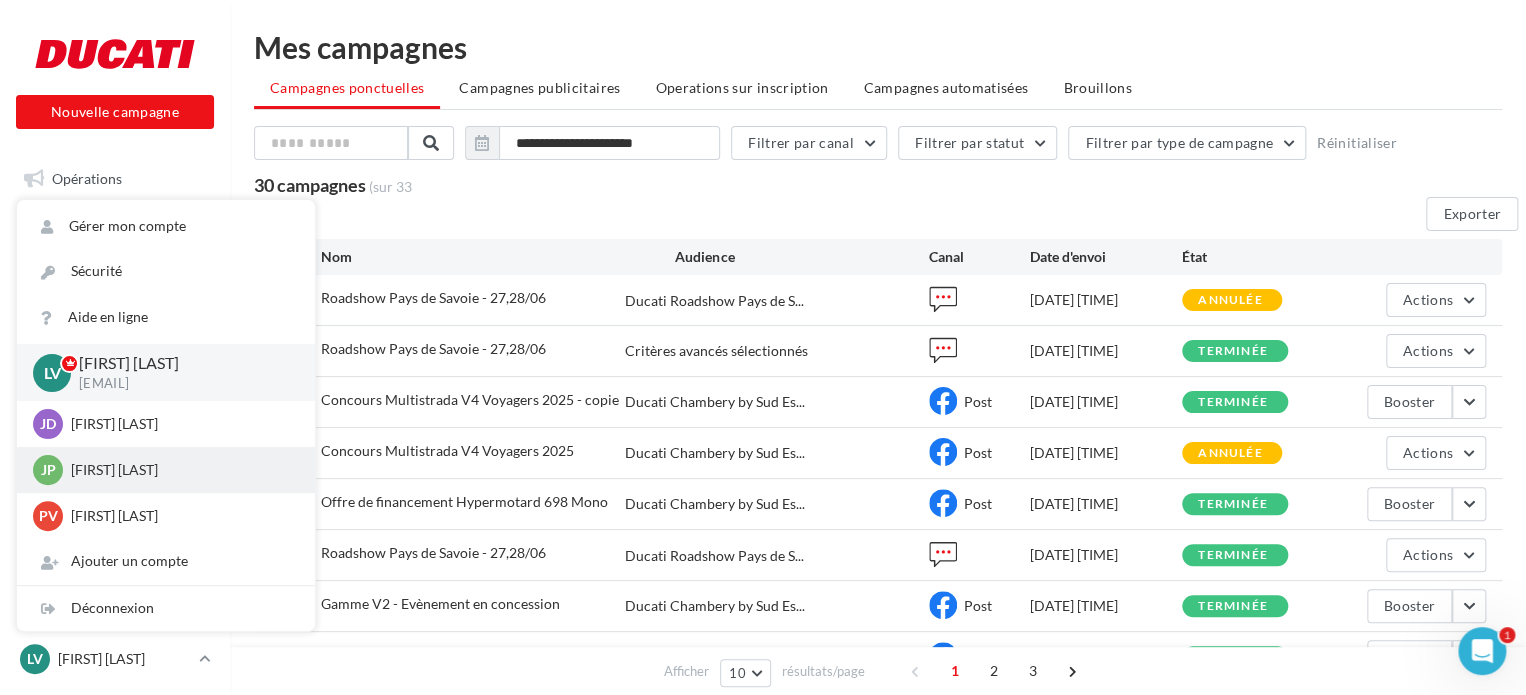 click on "[FIRST] [LAST]" at bounding box center (181, 424) 